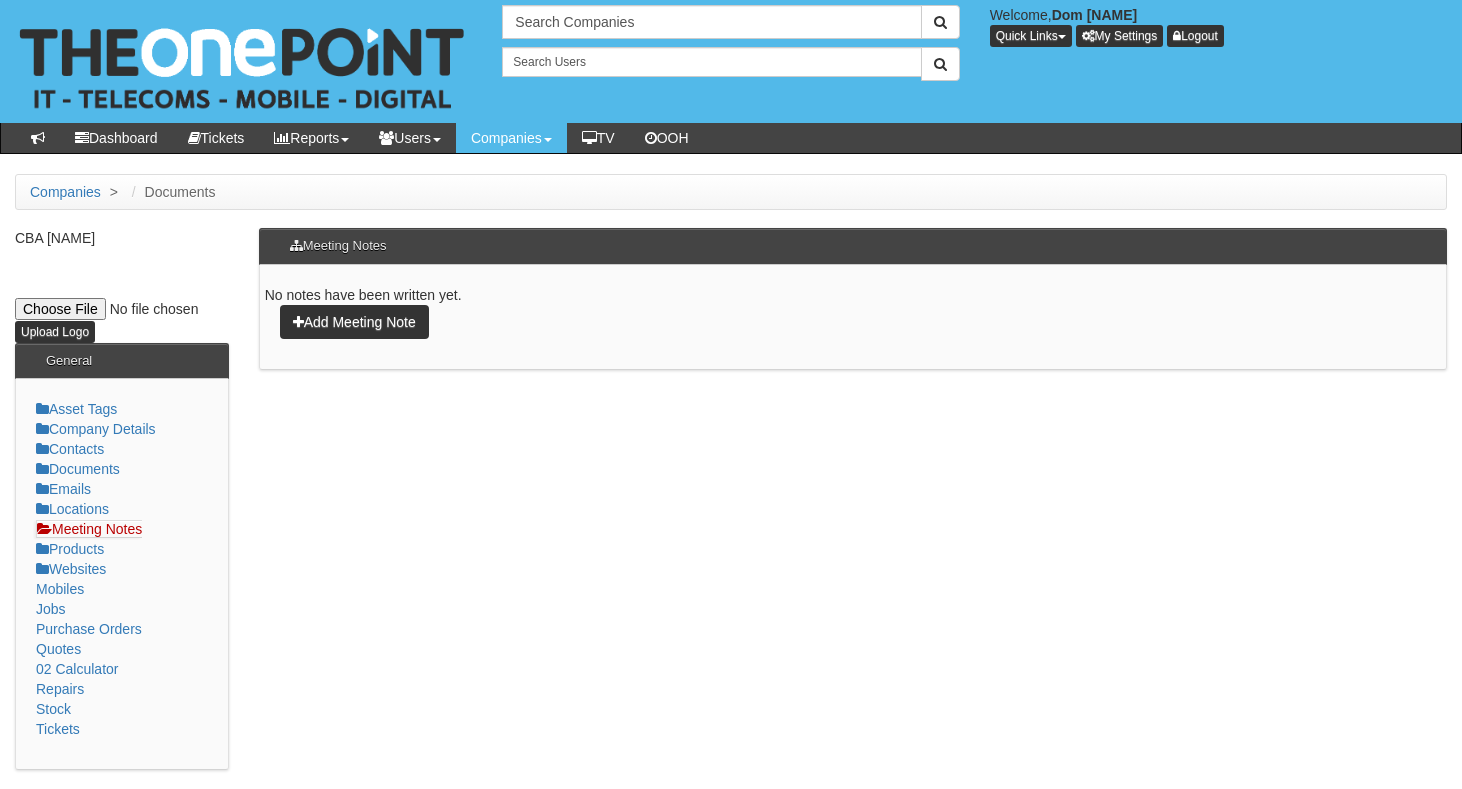 scroll, scrollTop: 0, scrollLeft: 0, axis: both 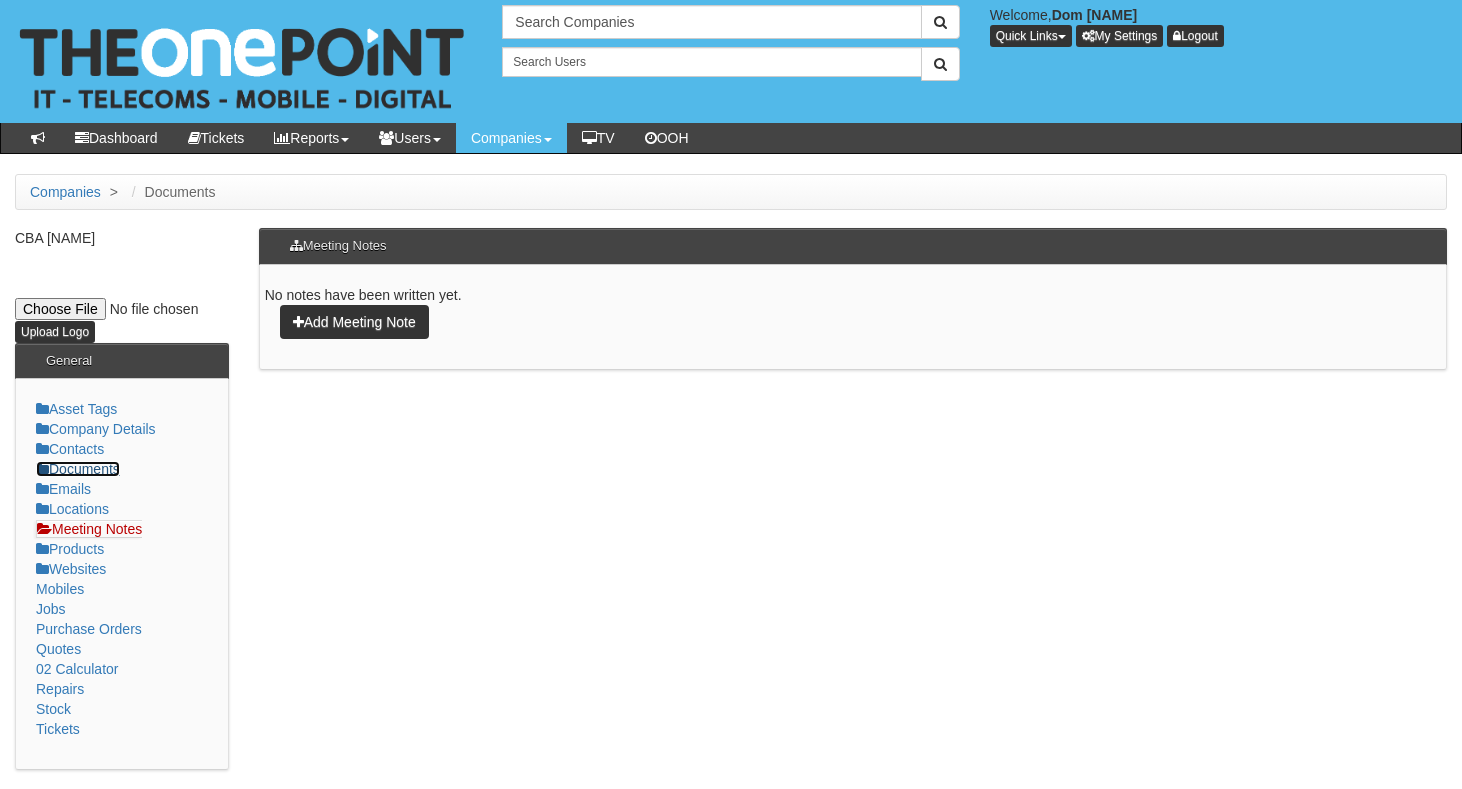 click on "Documents" at bounding box center [78, 469] 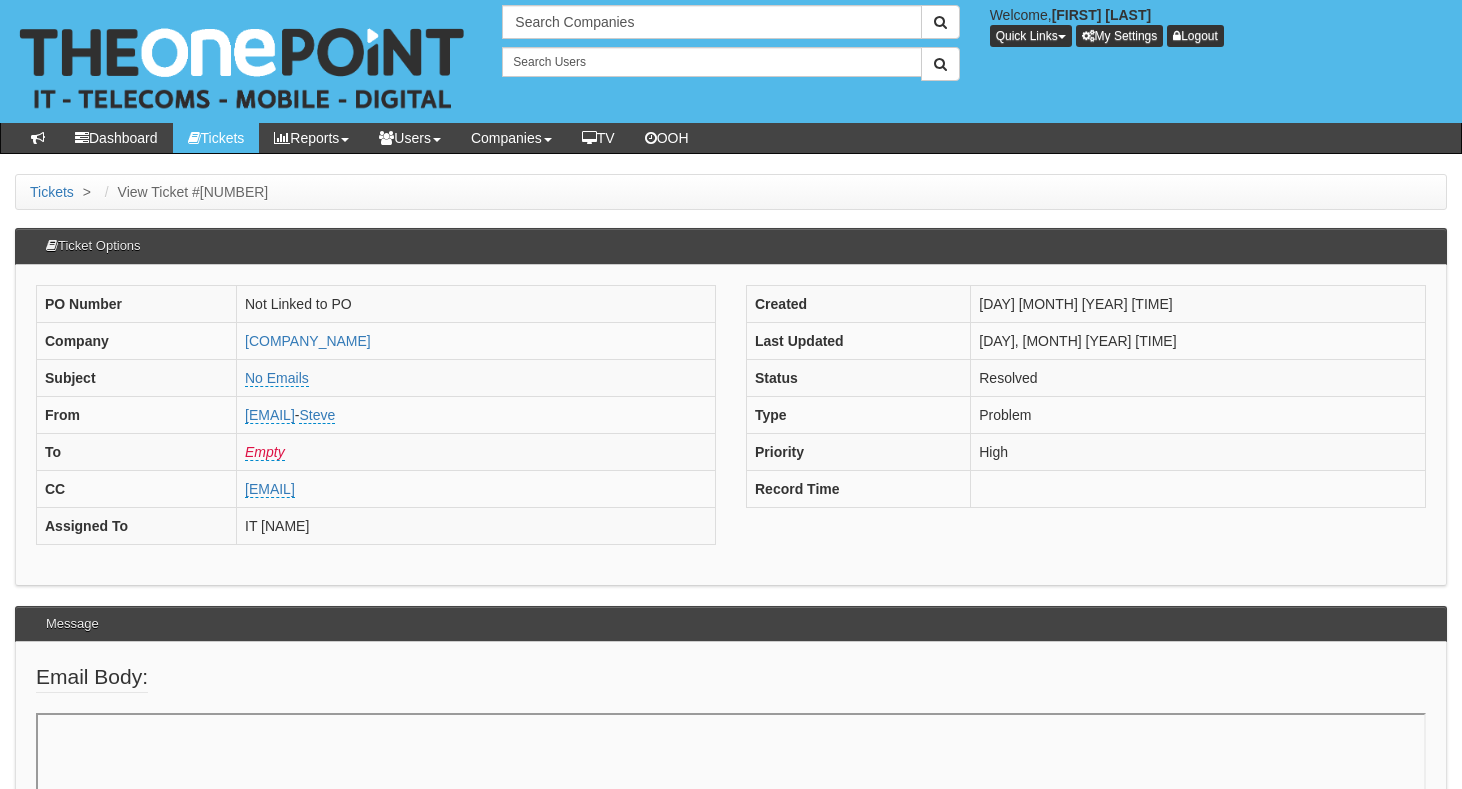 scroll, scrollTop: 0, scrollLeft: 0, axis: both 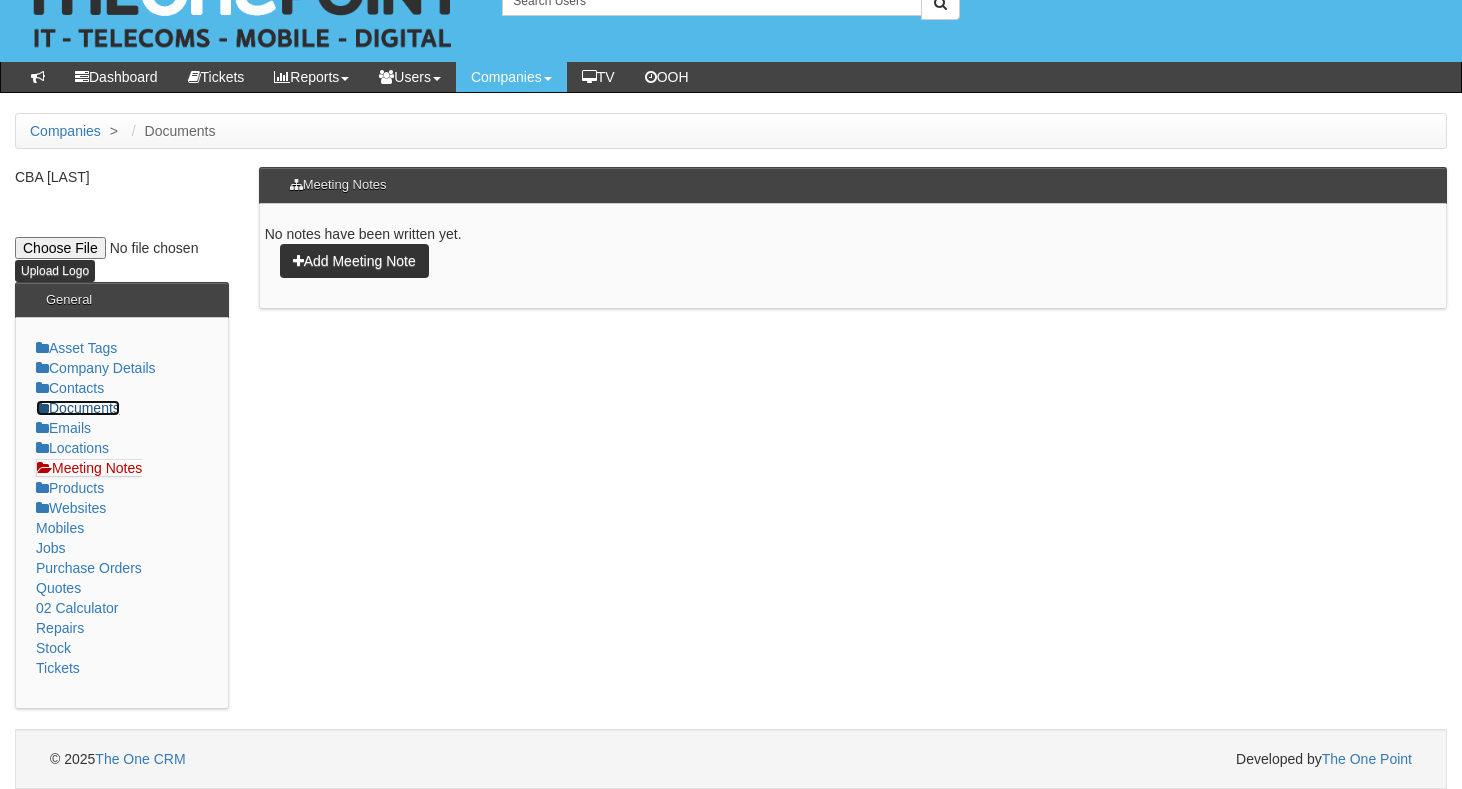 click on "Documents" at bounding box center [78, 408] 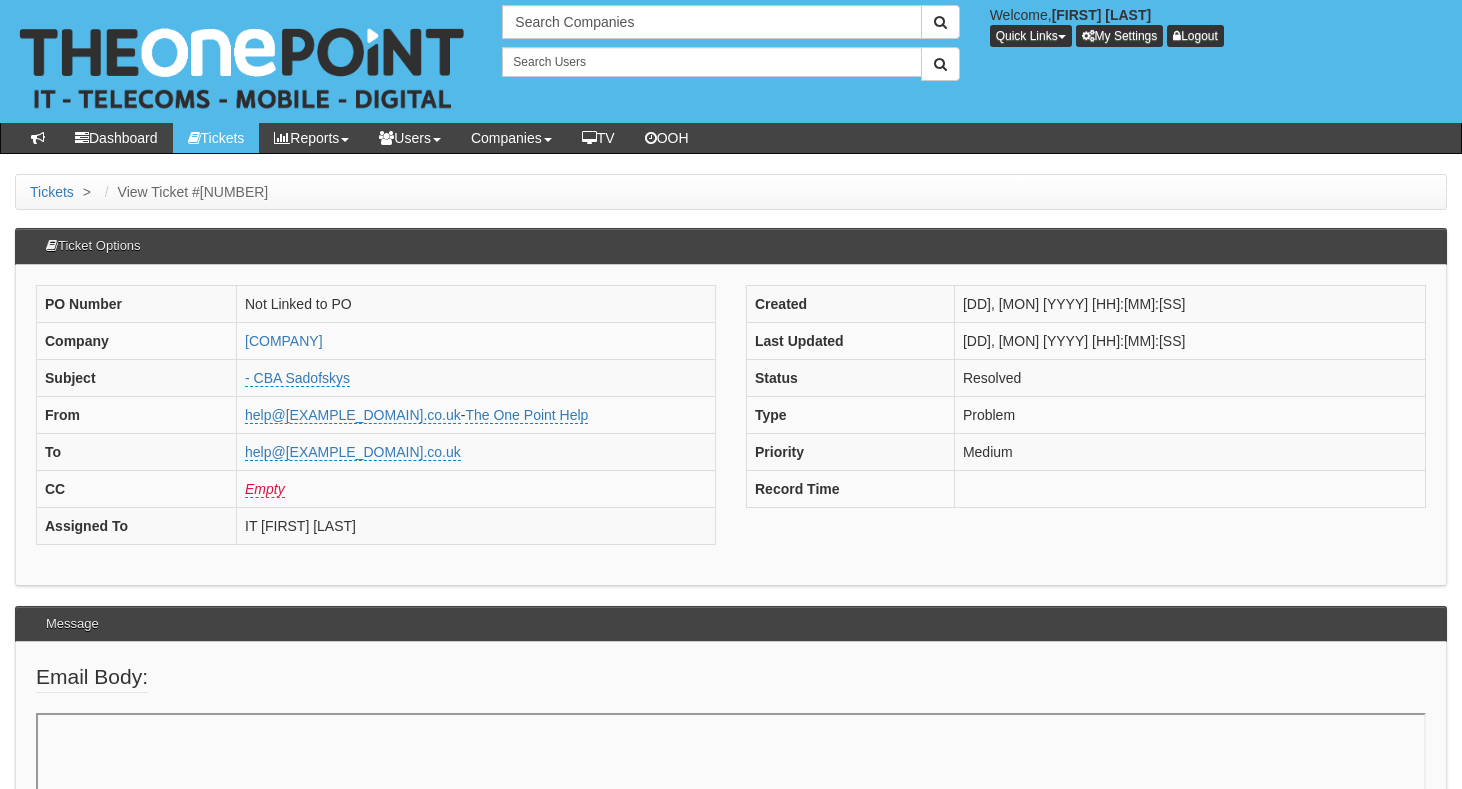 scroll, scrollTop: 0, scrollLeft: 0, axis: both 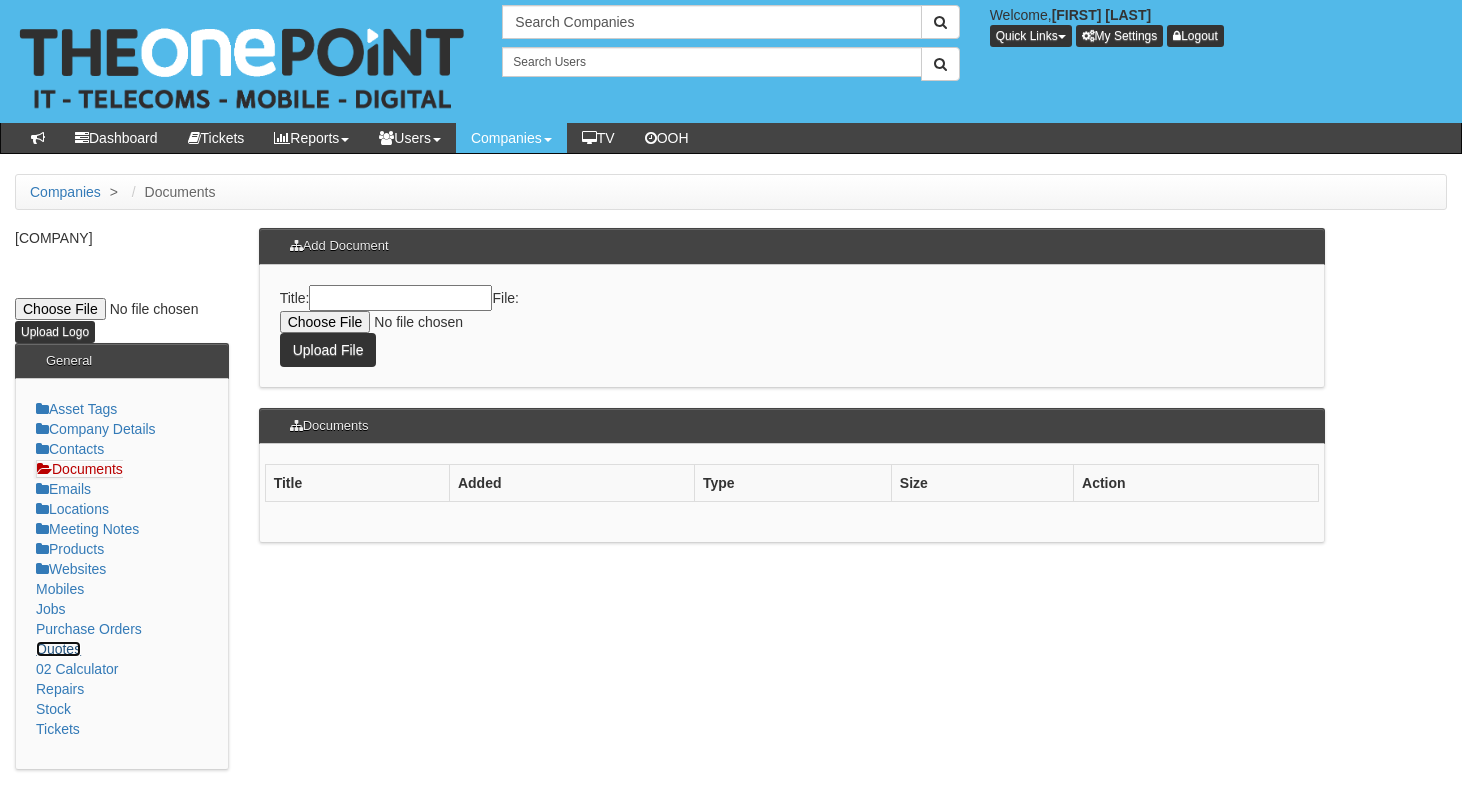 click on "Quotes" at bounding box center [58, 649] 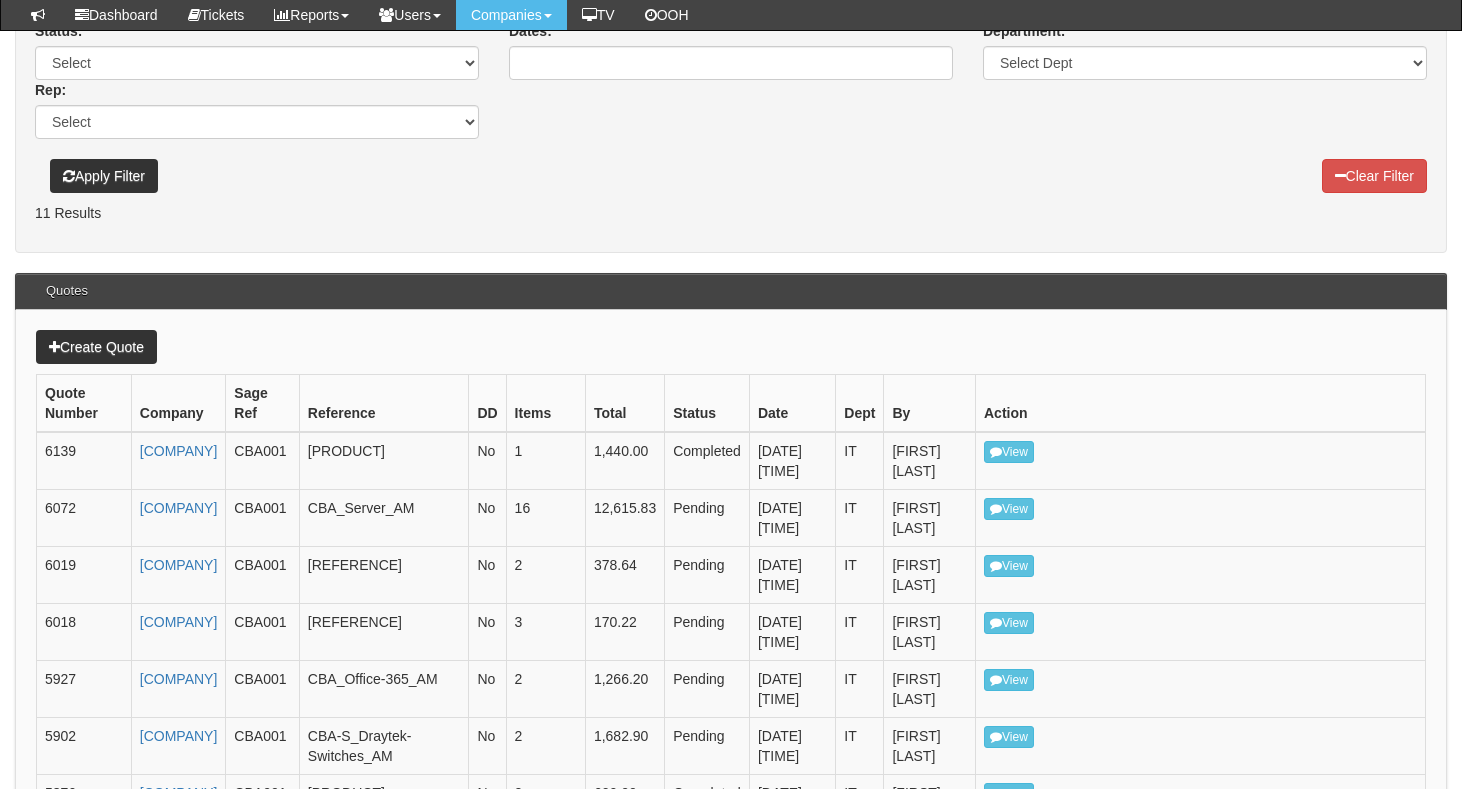 scroll, scrollTop: 598, scrollLeft: 0, axis: vertical 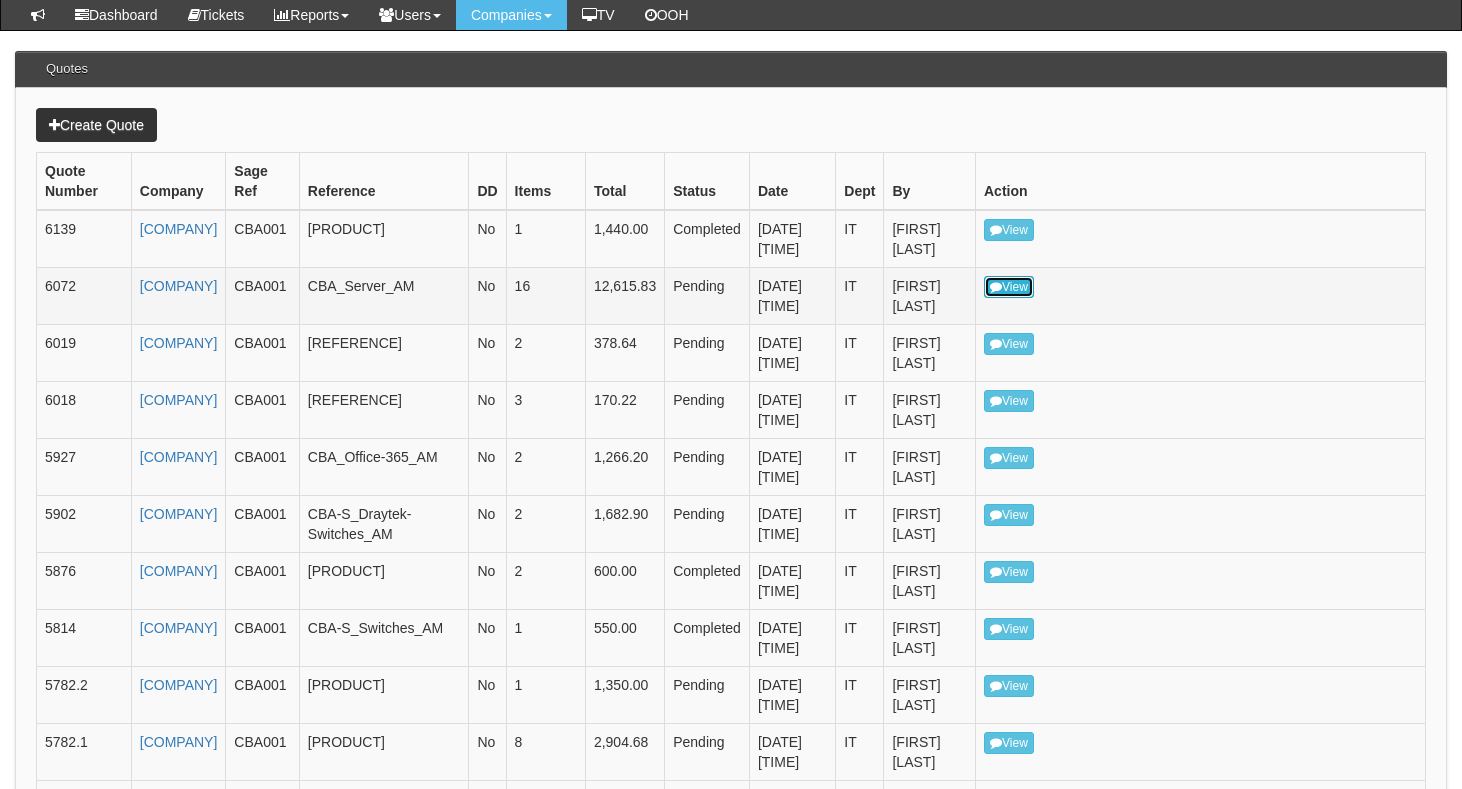click on "View" at bounding box center (1009, 287) 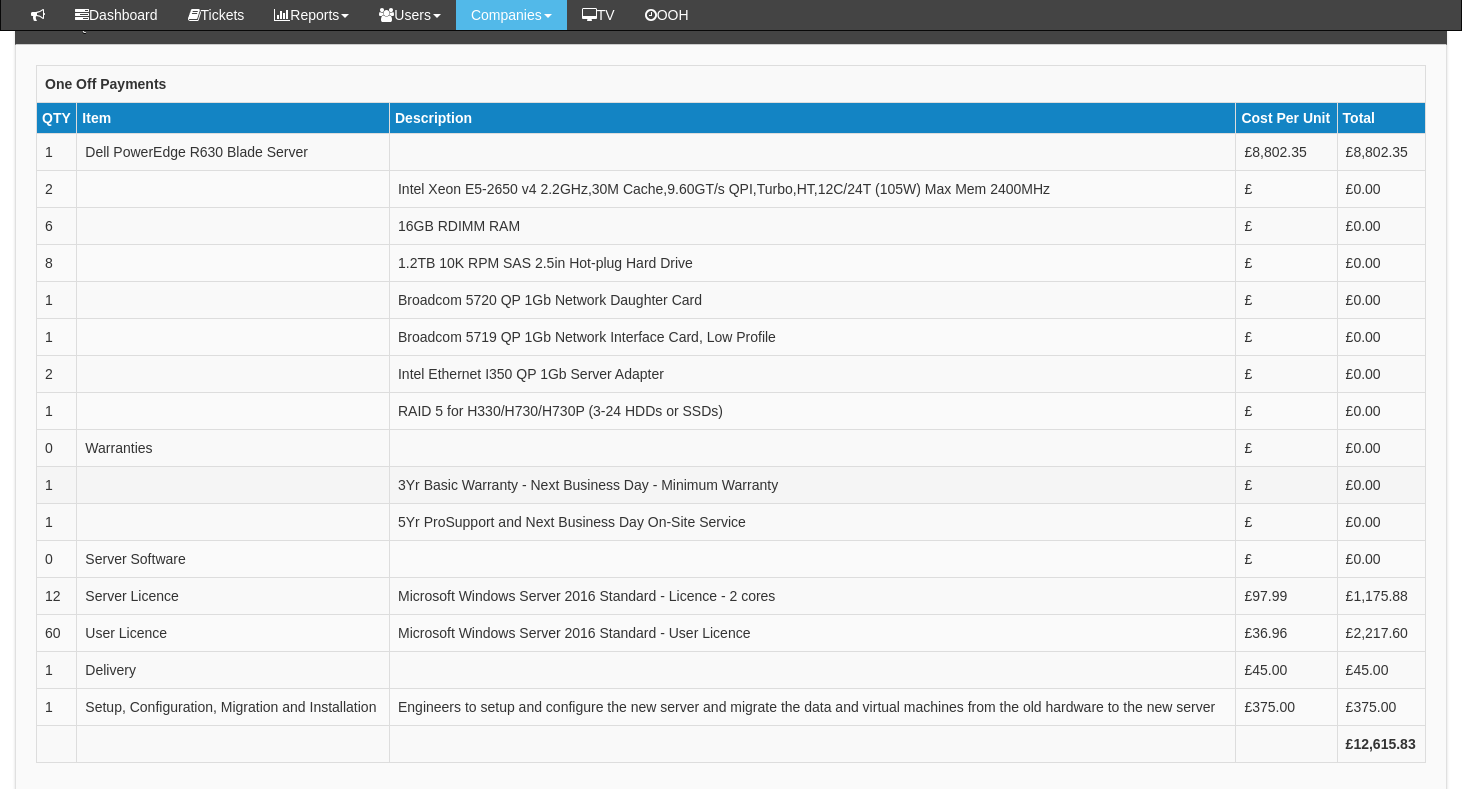 scroll, scrollTop: 181, scrollLeft: 0, axis: vertical 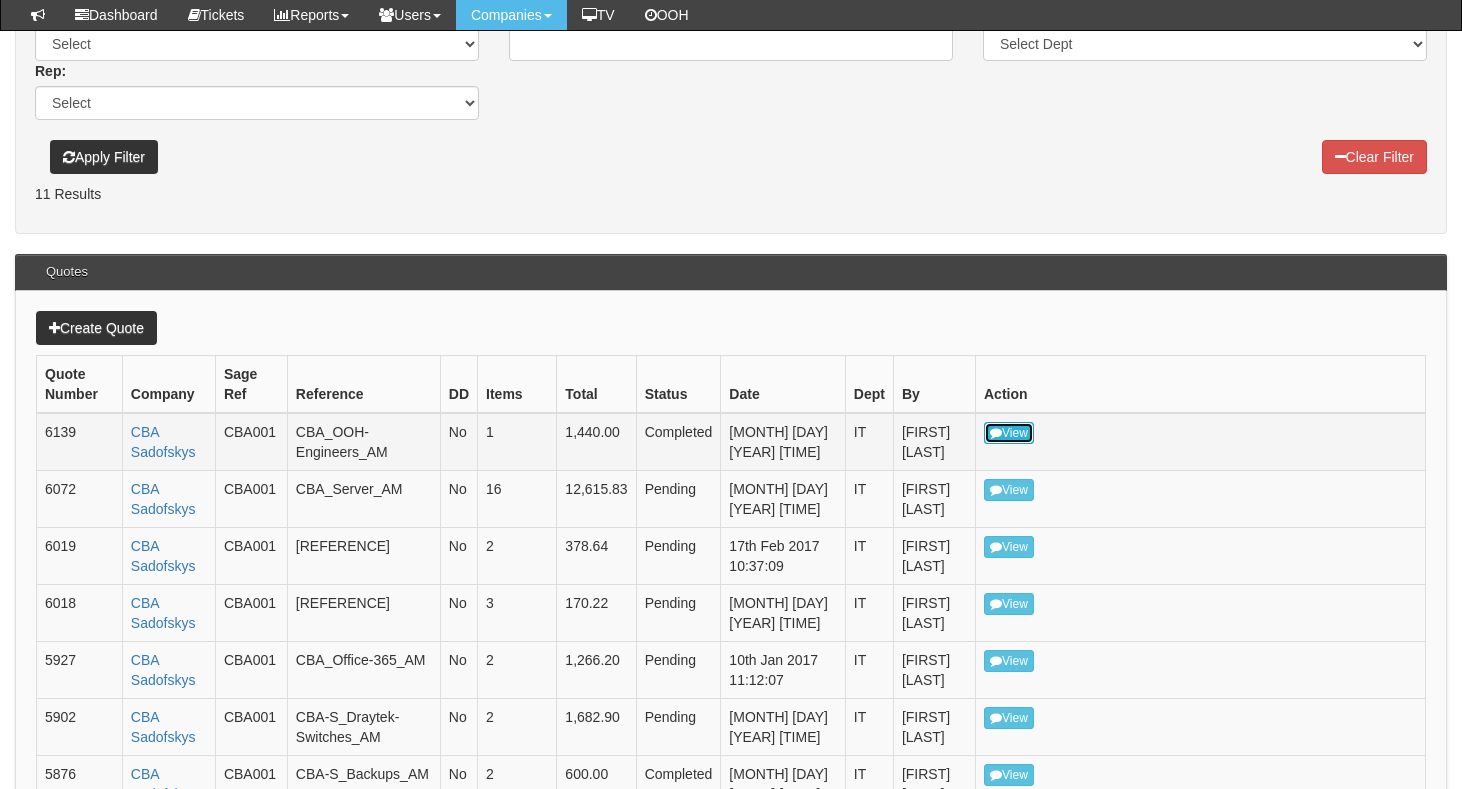 click at bounding box center [996, 433] 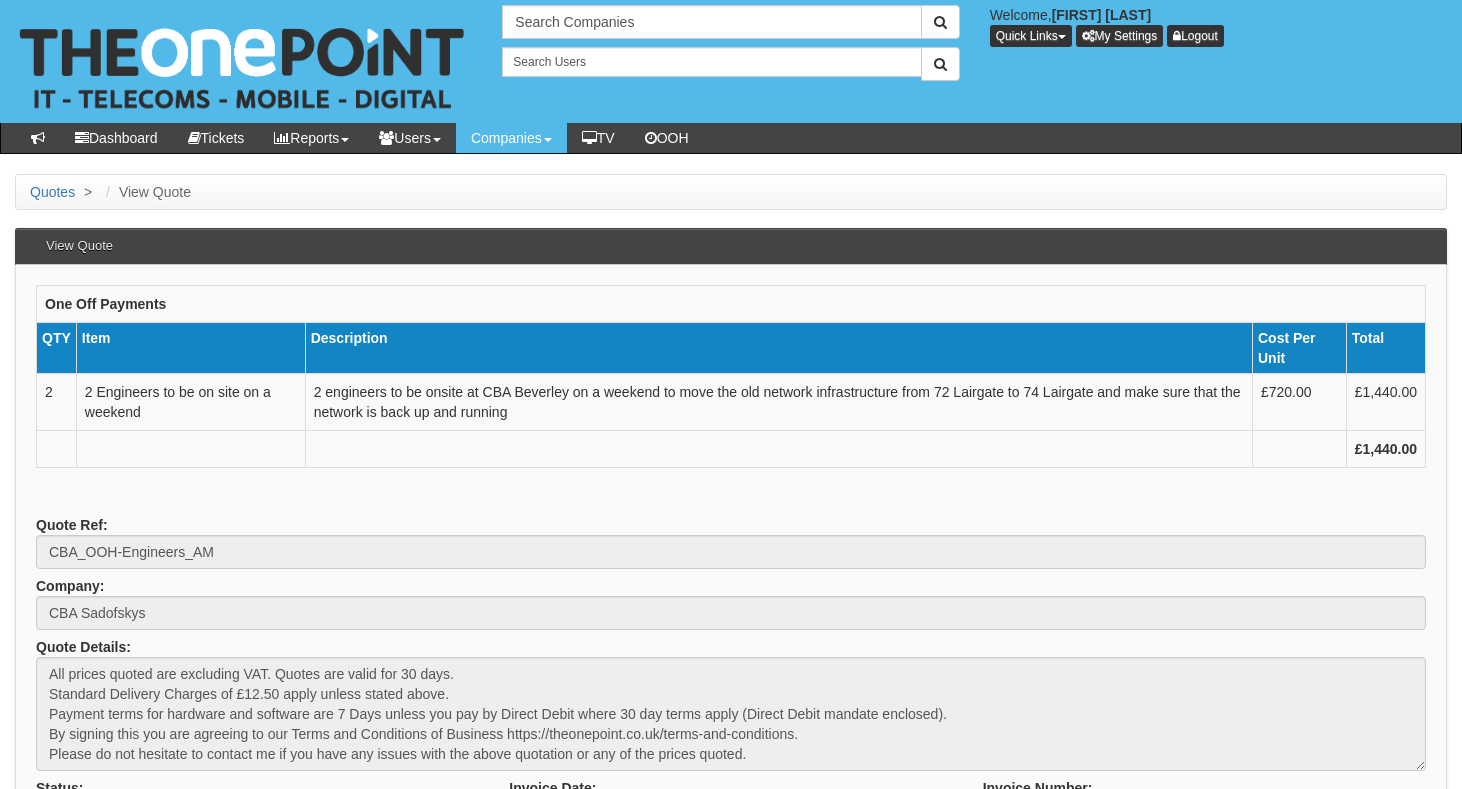 scroll, scrollTop: 0, scrollLeft: 0, axis: both 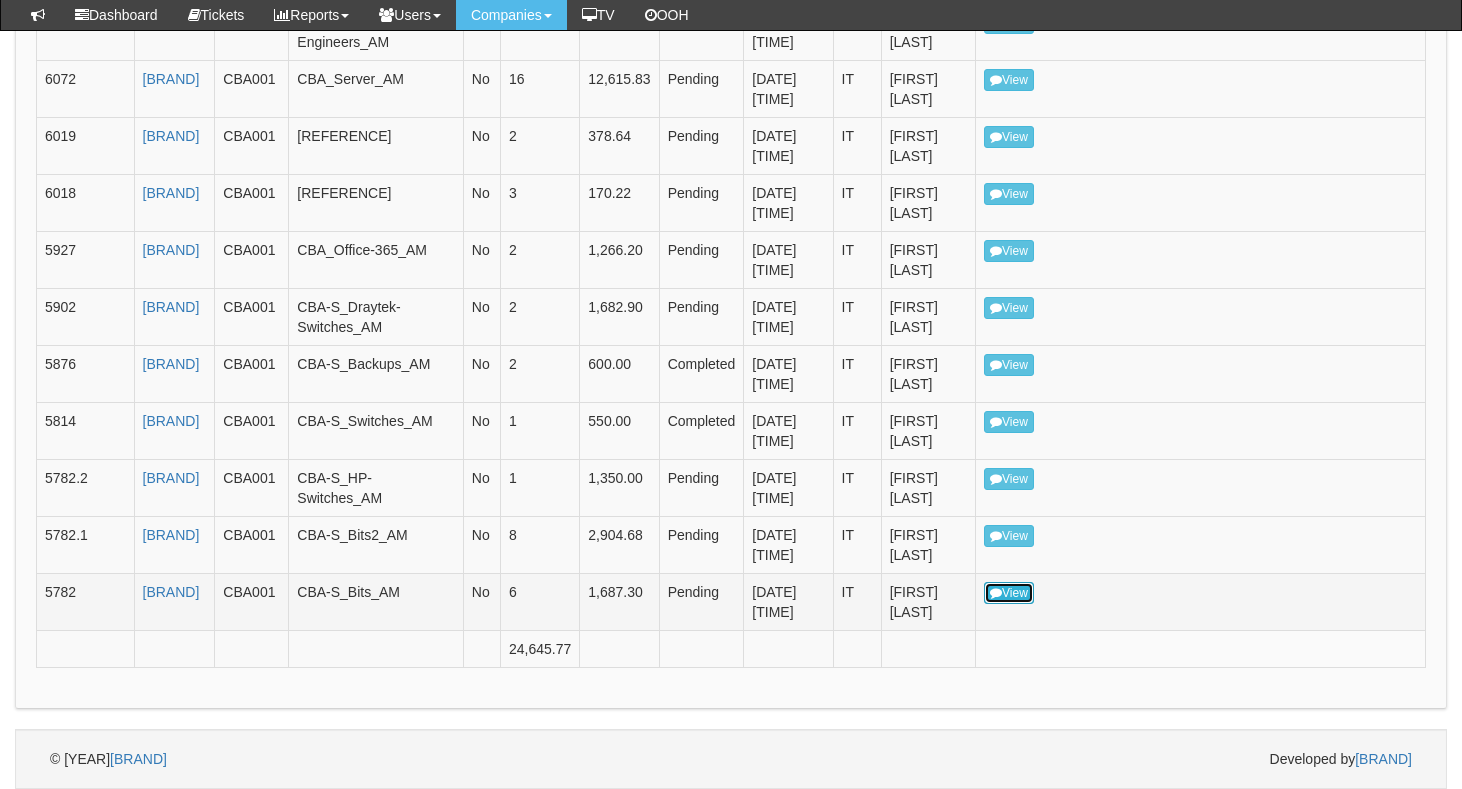 click on "View" at bounding box center (1009, 593) 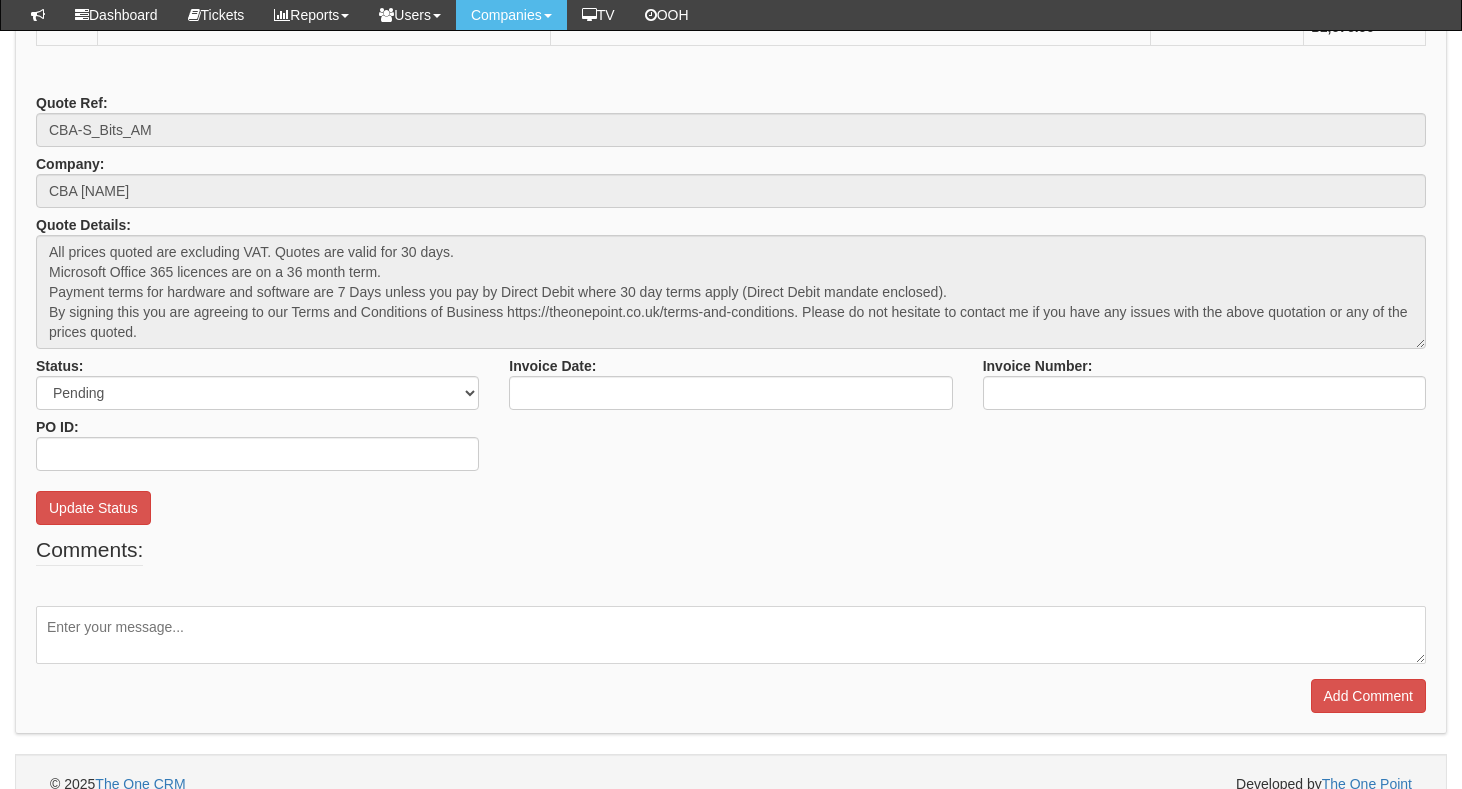 scroll, scrollTop: 395, scrollLeft: 0, axis: vertical 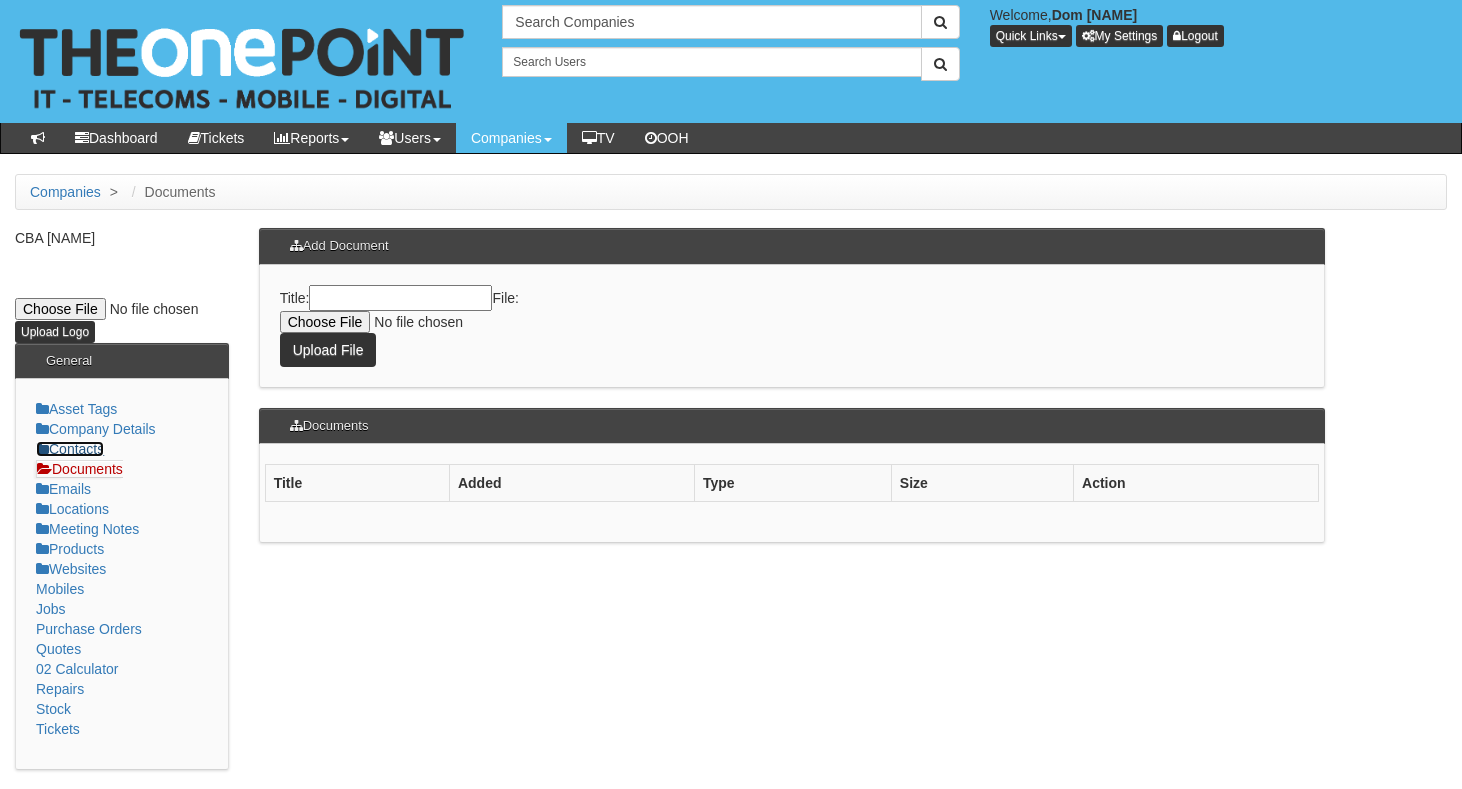click on "Contacts" at bounding box center [70, 449] 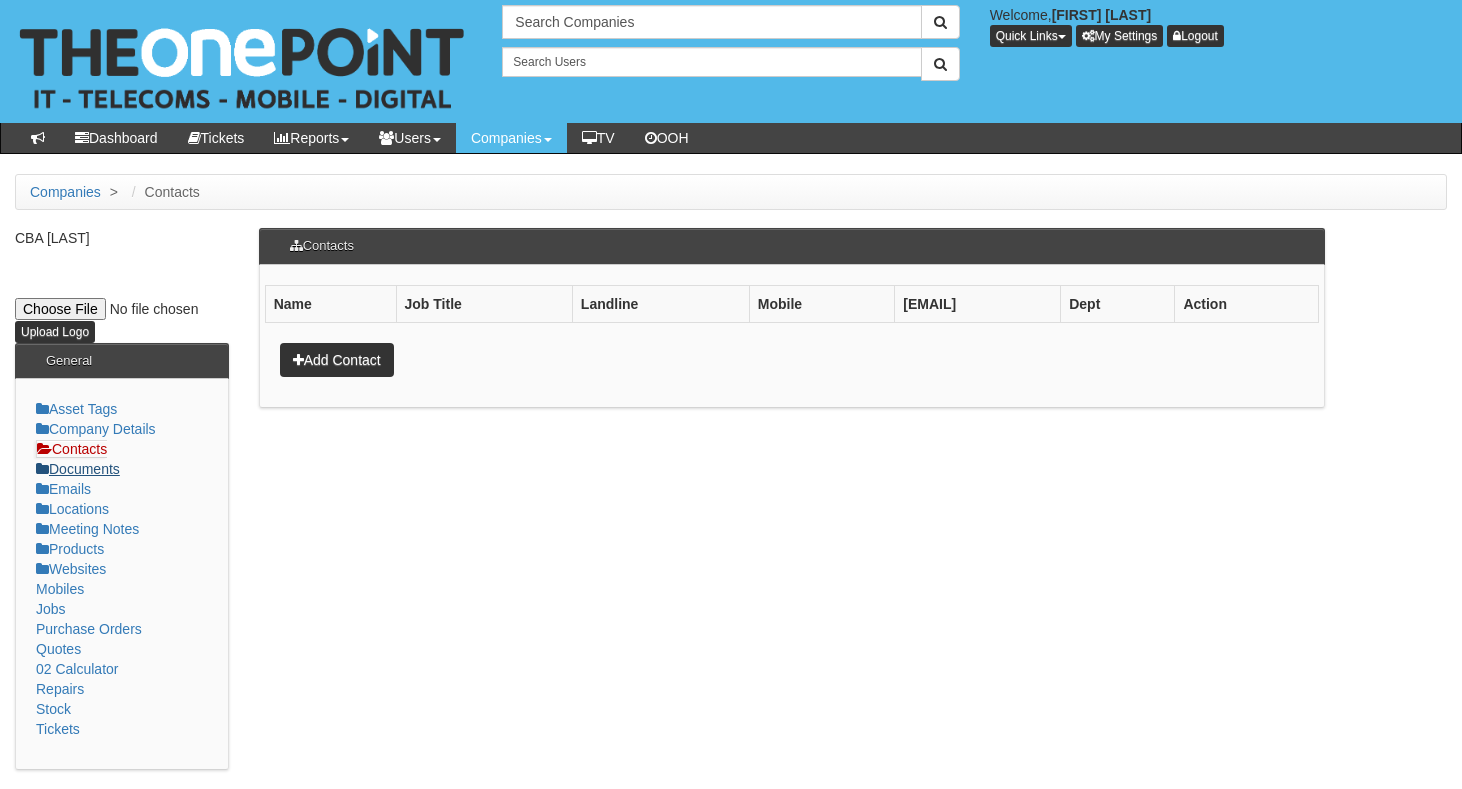 scroll, scrollTop: 0, scrollLeft: 0, axis: both 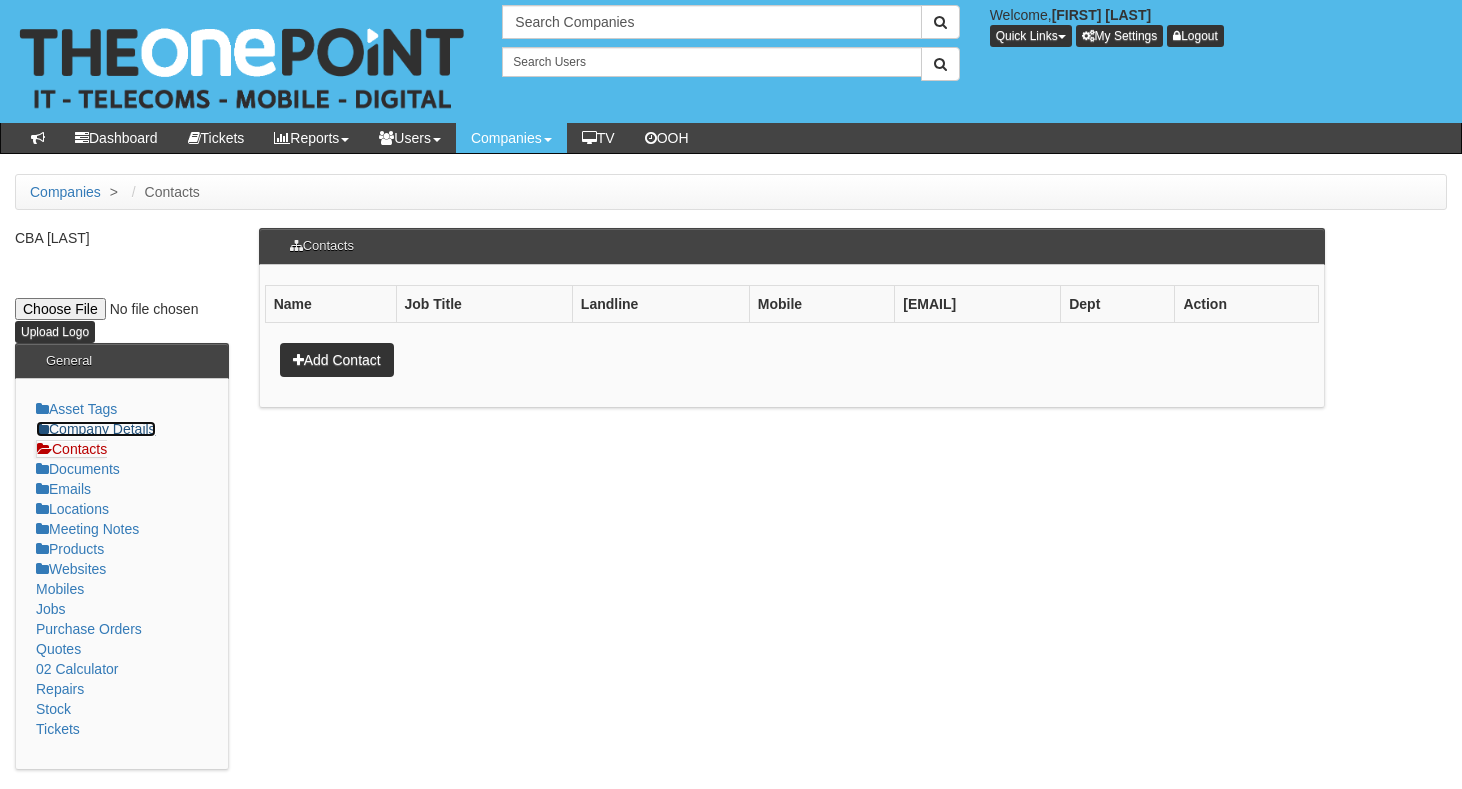 click on "Company Details" at bounding box center [96, 429] 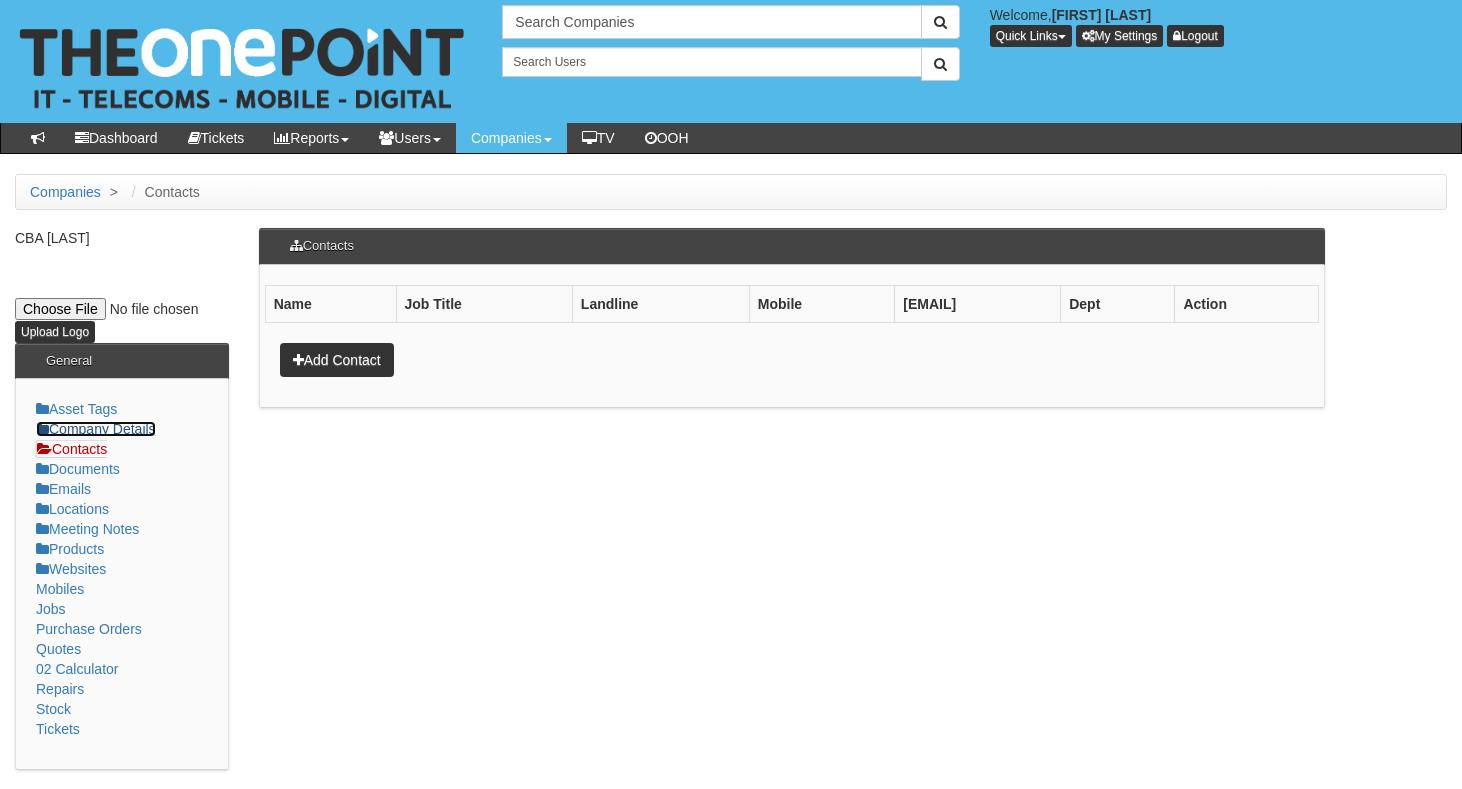 scroll, scrollTop: 61, scrollLeft: 0, axis: vertical 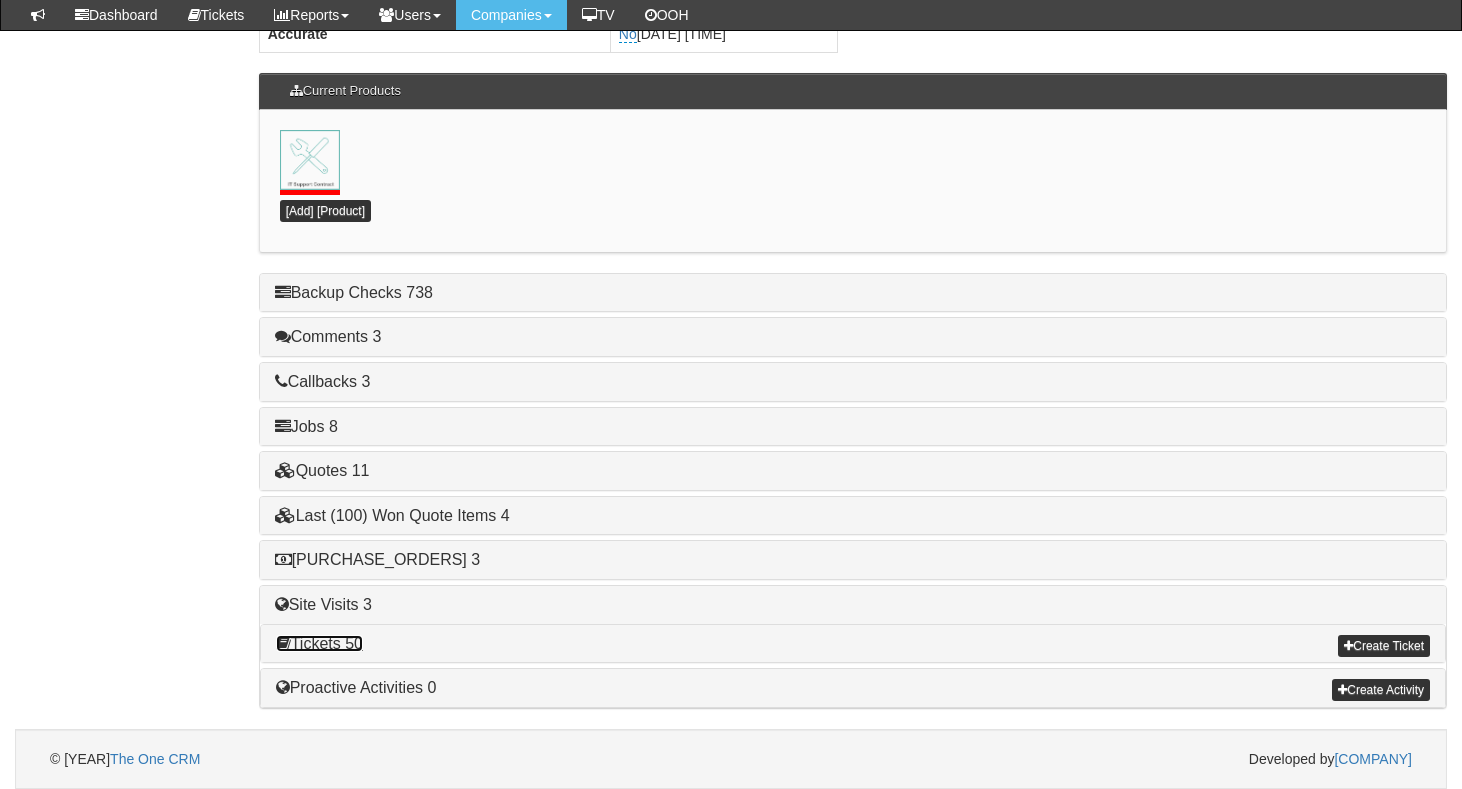 click on "Tickets 50" at bounding box center (319, 643) 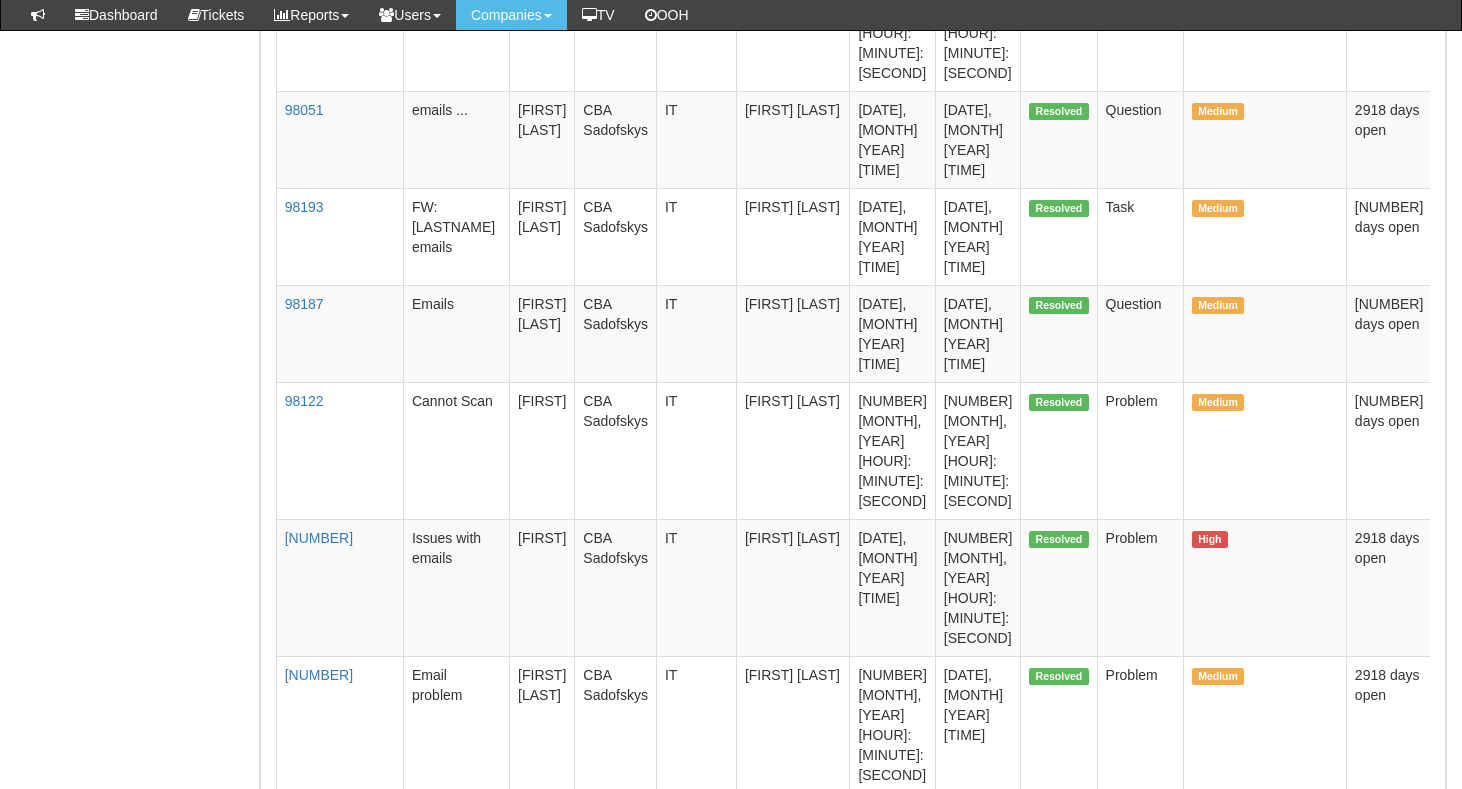 scroll, scrollTop: 4059, scrollLeft: 0, axis: vertical 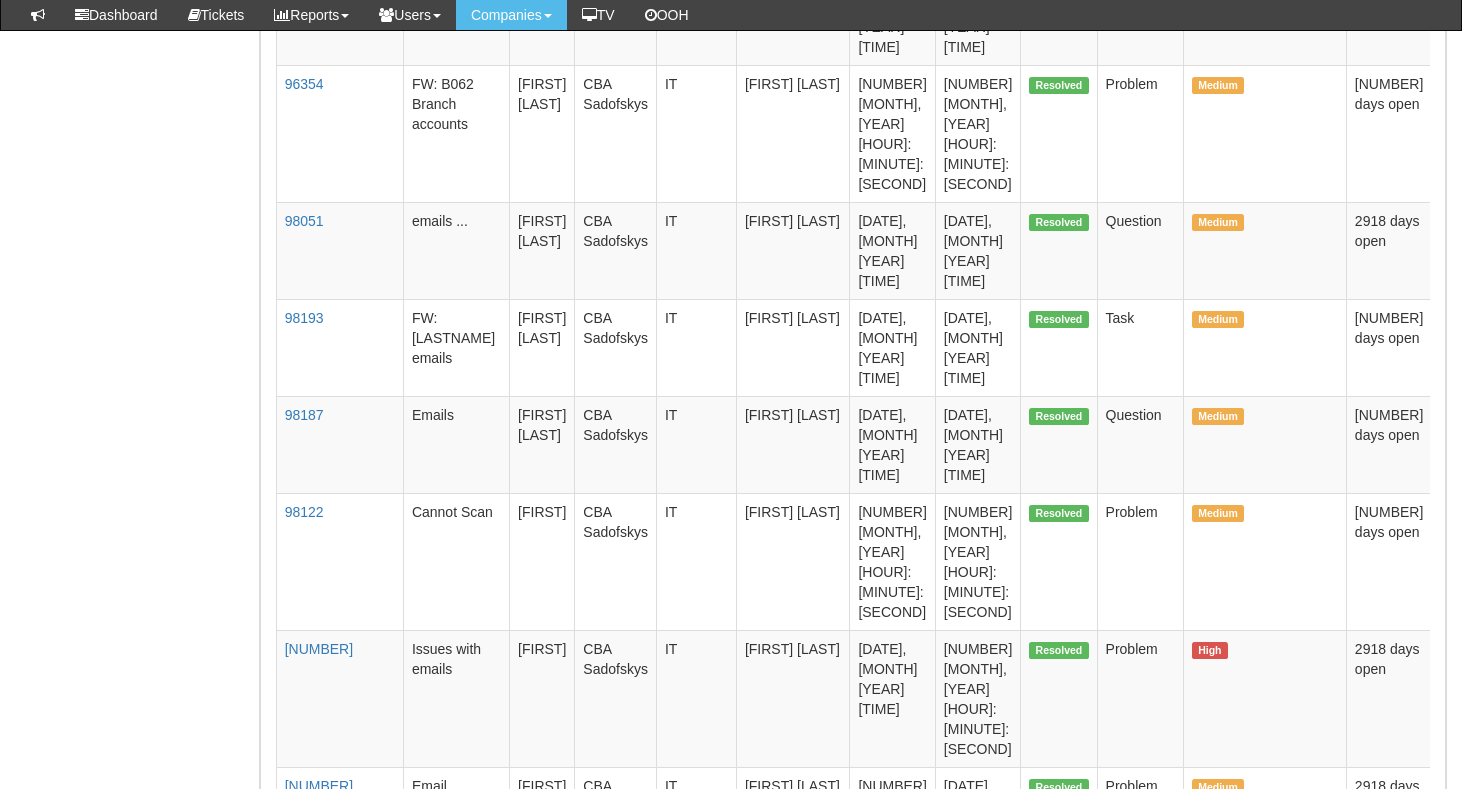 click on "97484" at bounding box center (304, 1705) 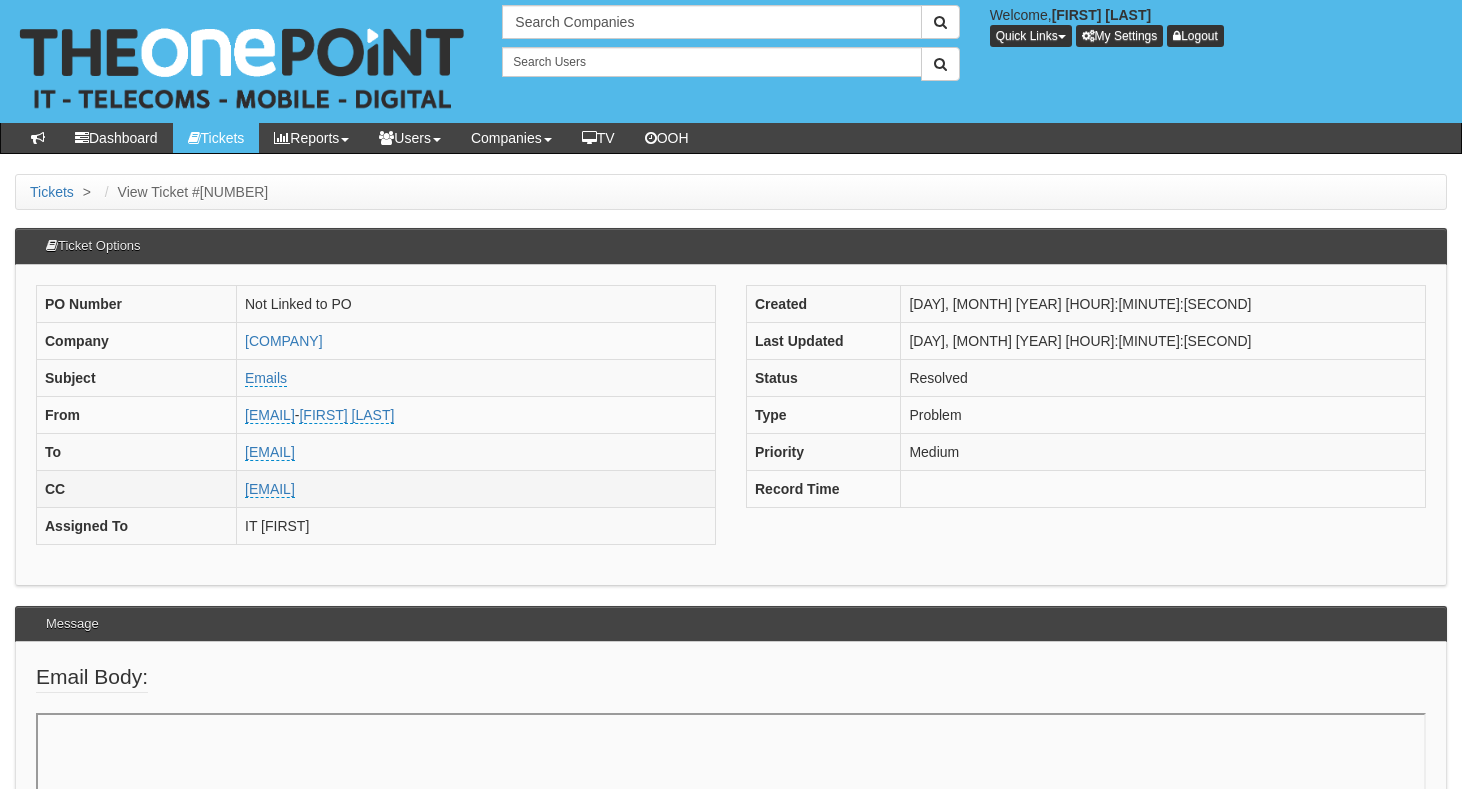 scroll, scrollTop: 0, scrollLeft: 0, axis: both 